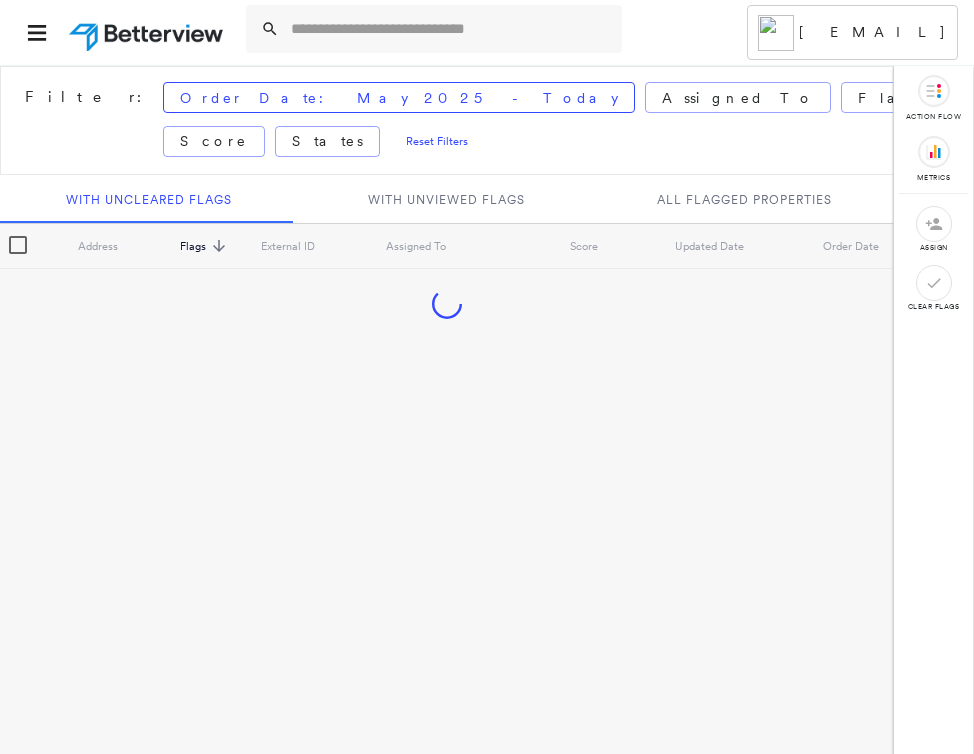 scroll, scrollTop: 0, scrollLeft: 0, axis: both 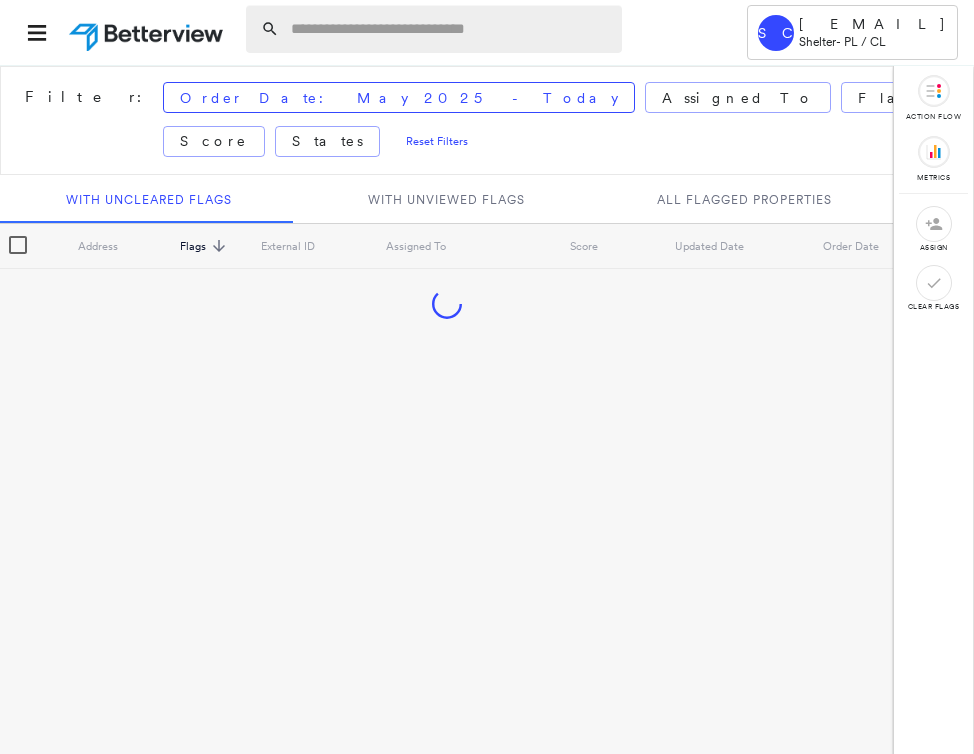 click at bounding box center [450, 29] 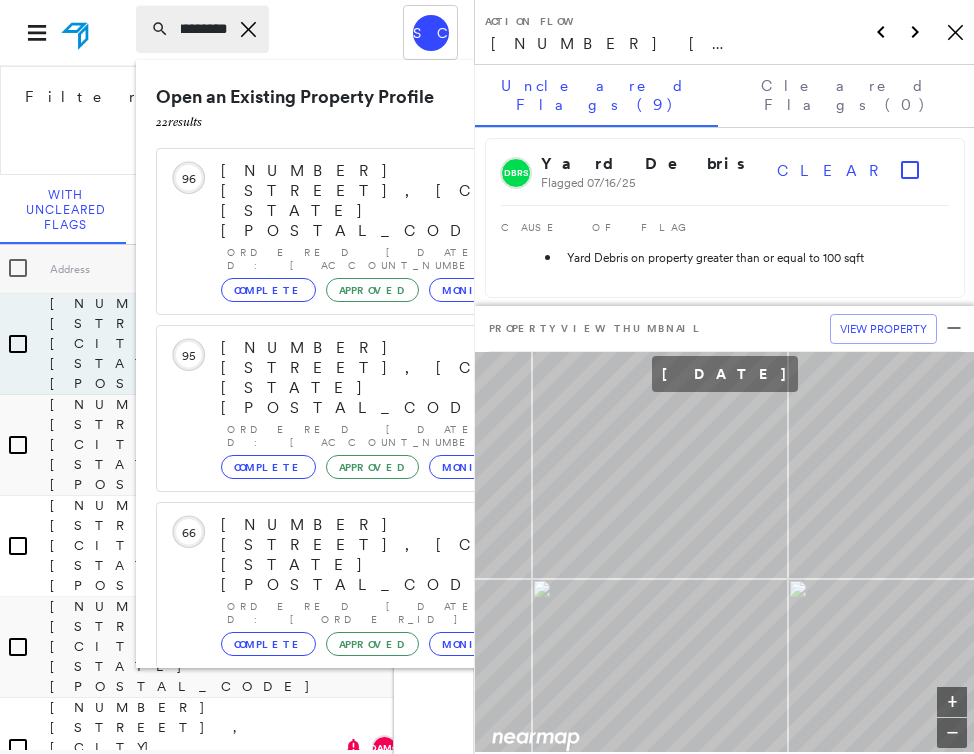 type on "**********" 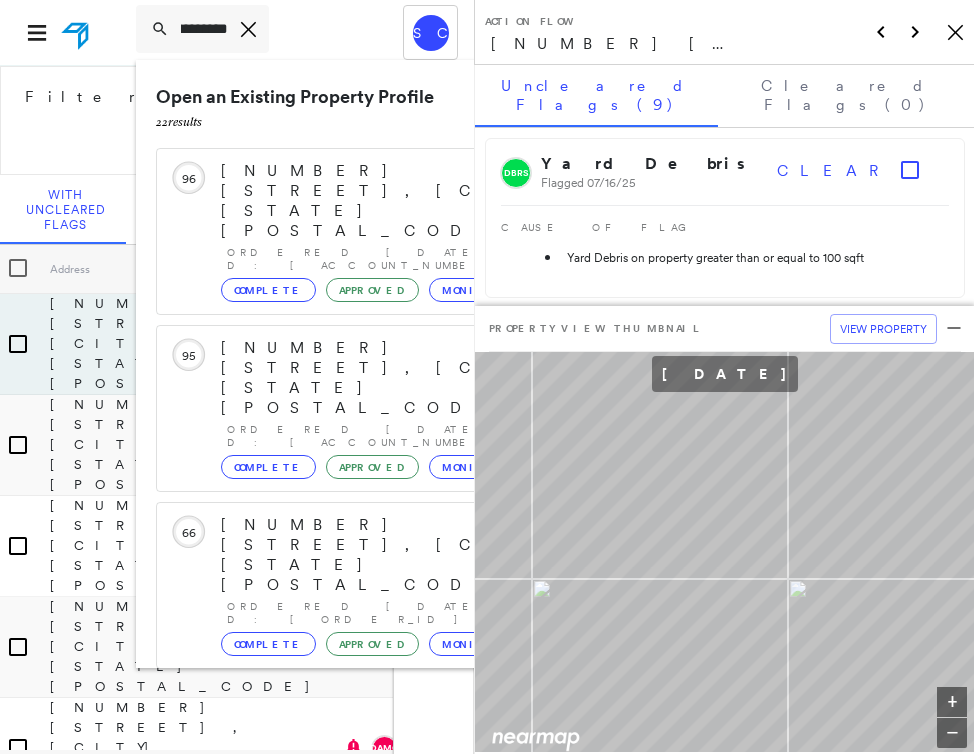 scroll, scrollTop: 0, scrollLeft: 0, axis: both 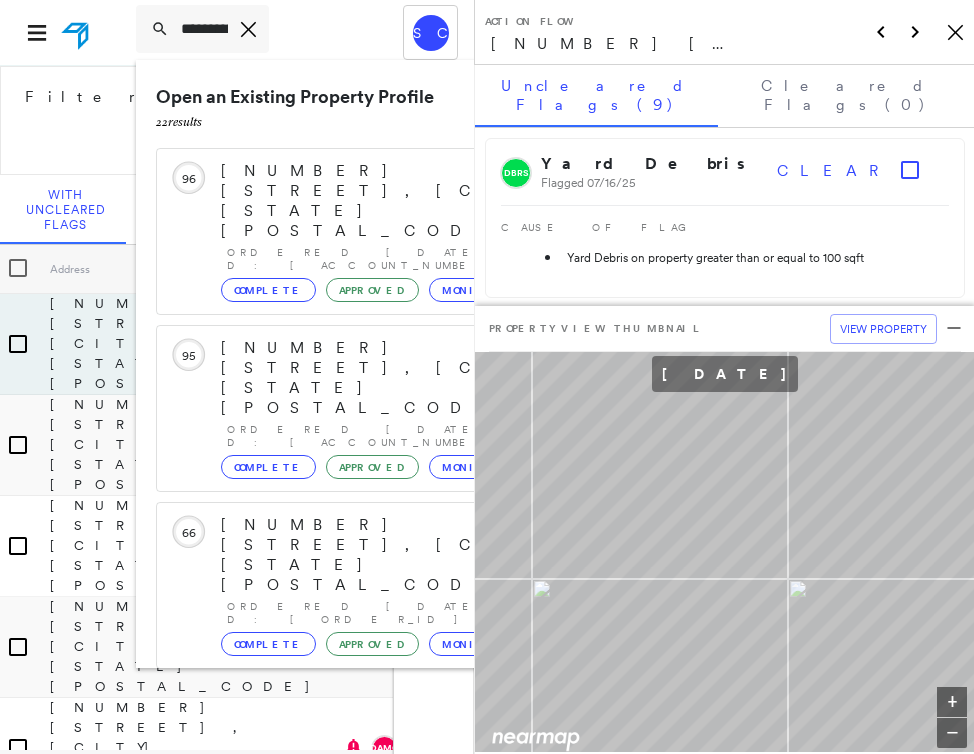 click on "Icon_Closemodal" 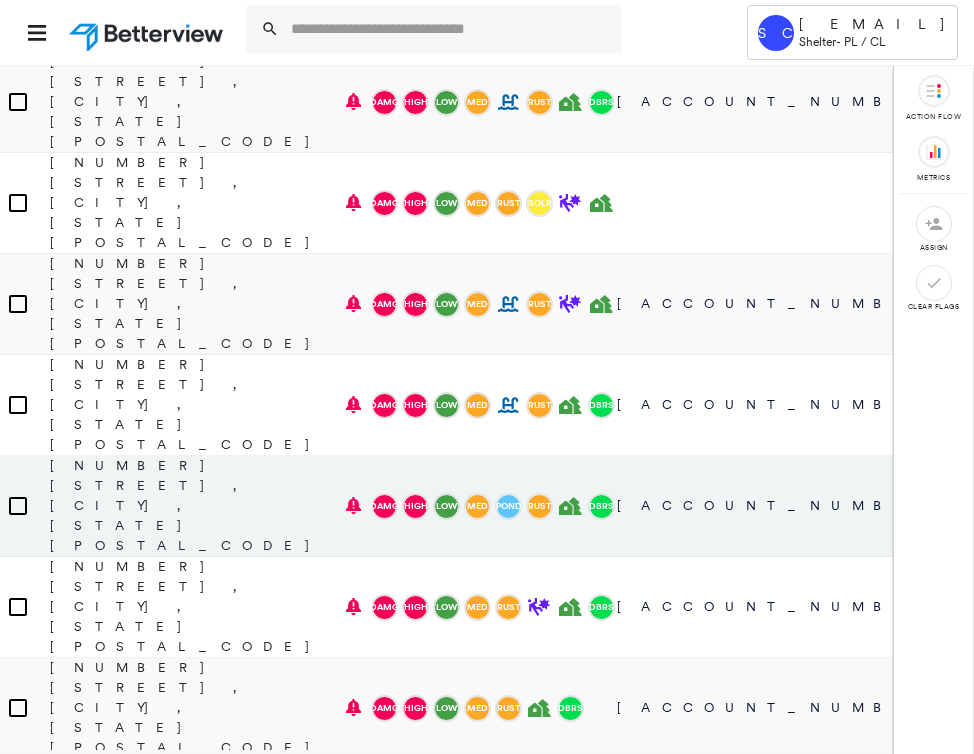 scroll, scrollTop: 0, scrollLeft: 0, axis: both 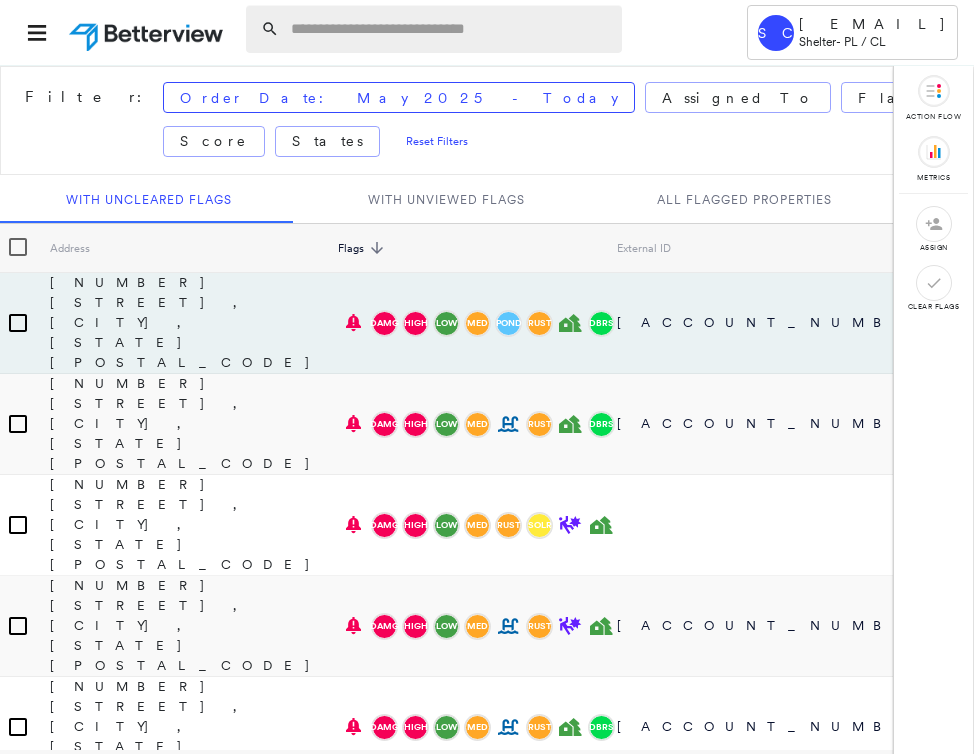 click at bounding box center (450, 29) 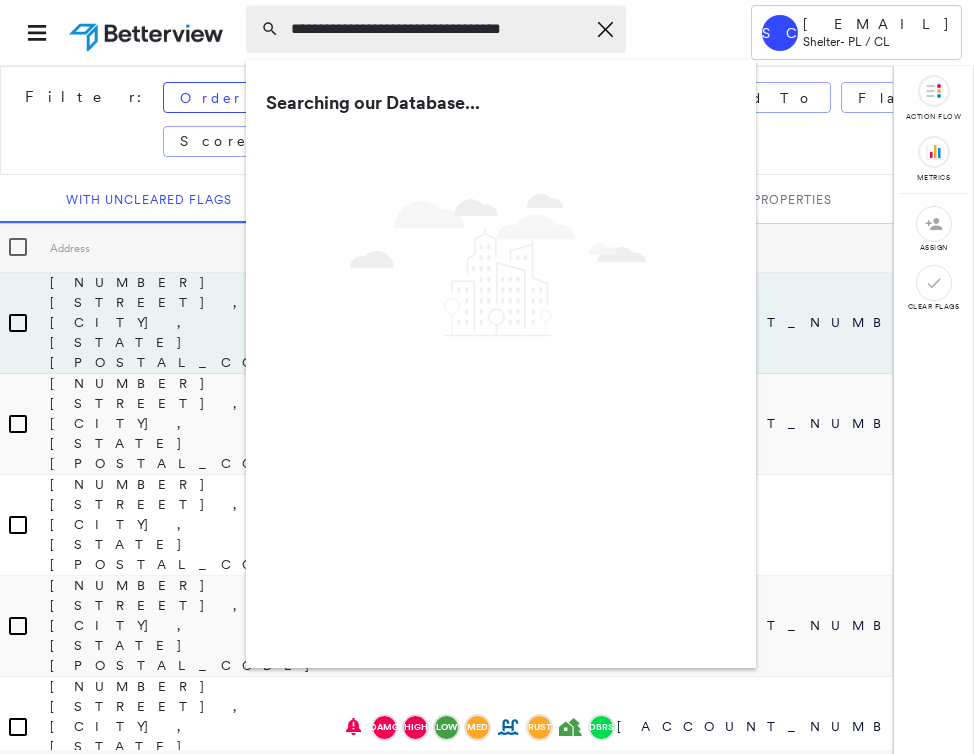 type on "**********" 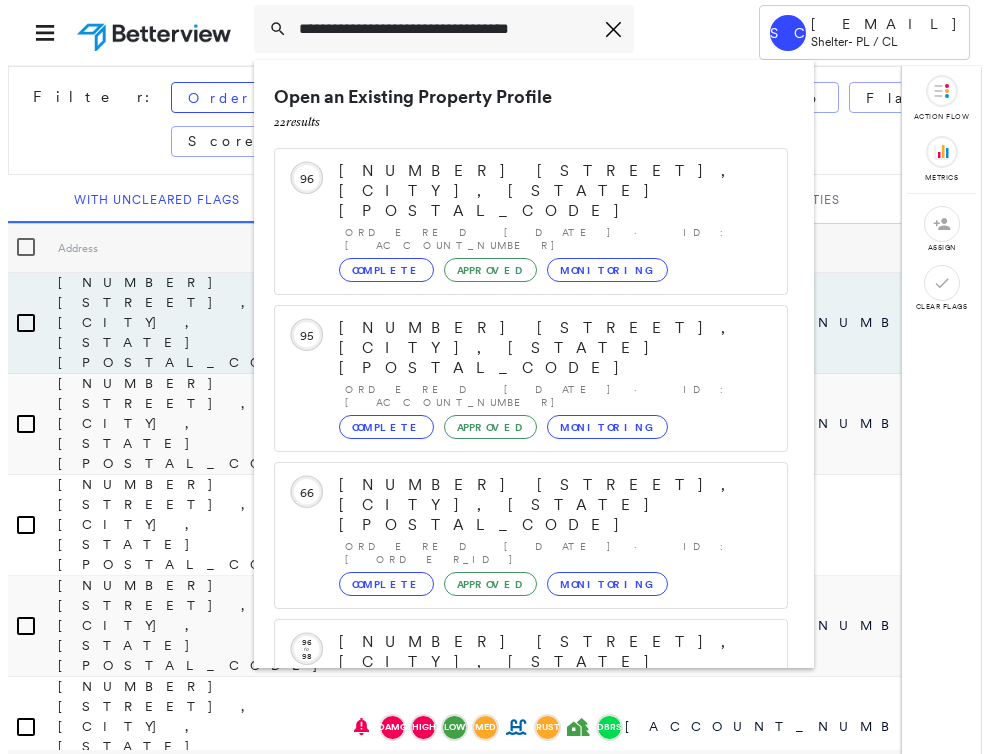 scroll, scrollTop: 213, scrollLeft: 0, axis: vertical 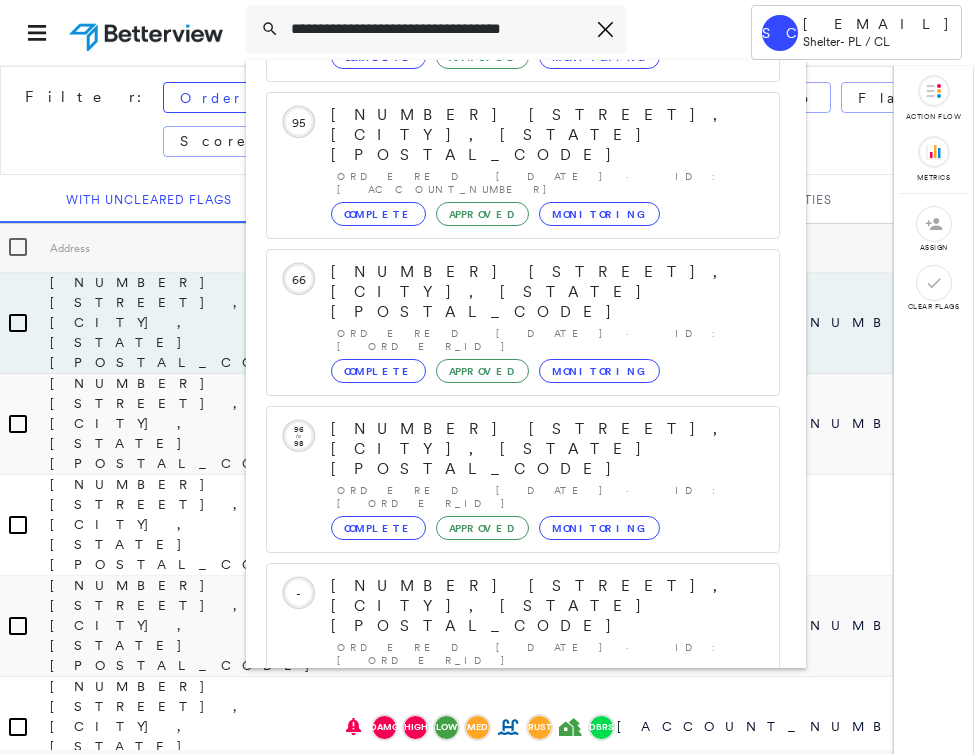 click on "[NUMBER] [STREET], [CITY], [STATE] [POSTAL_CODE]" at bounding box center (501, 898) 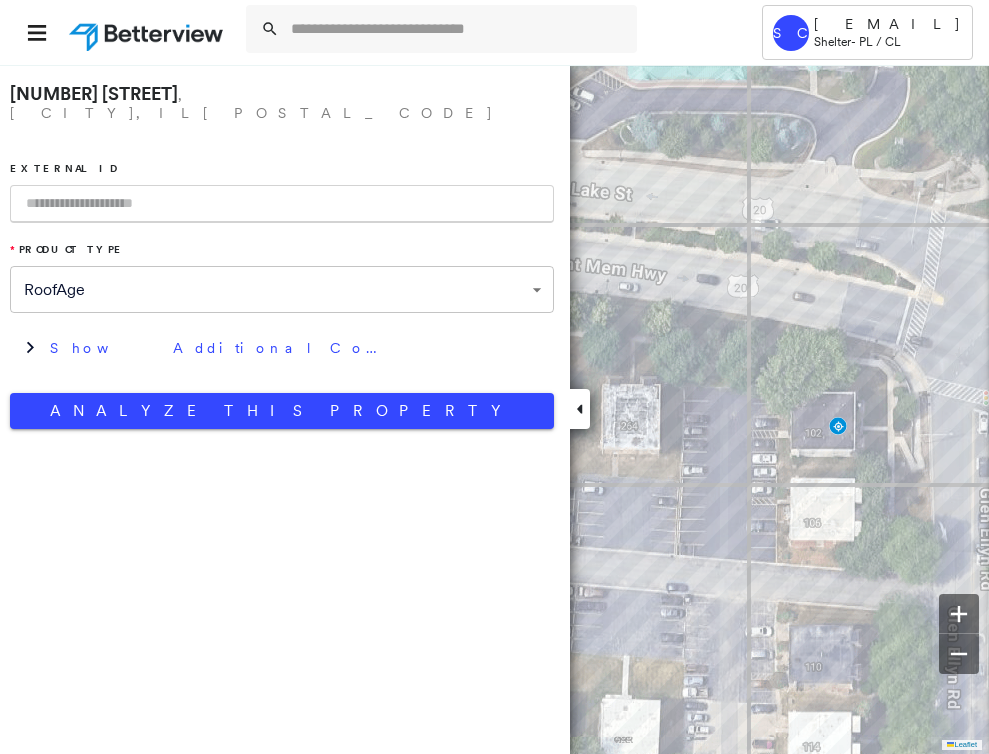 click at bounding box center [282, 204] 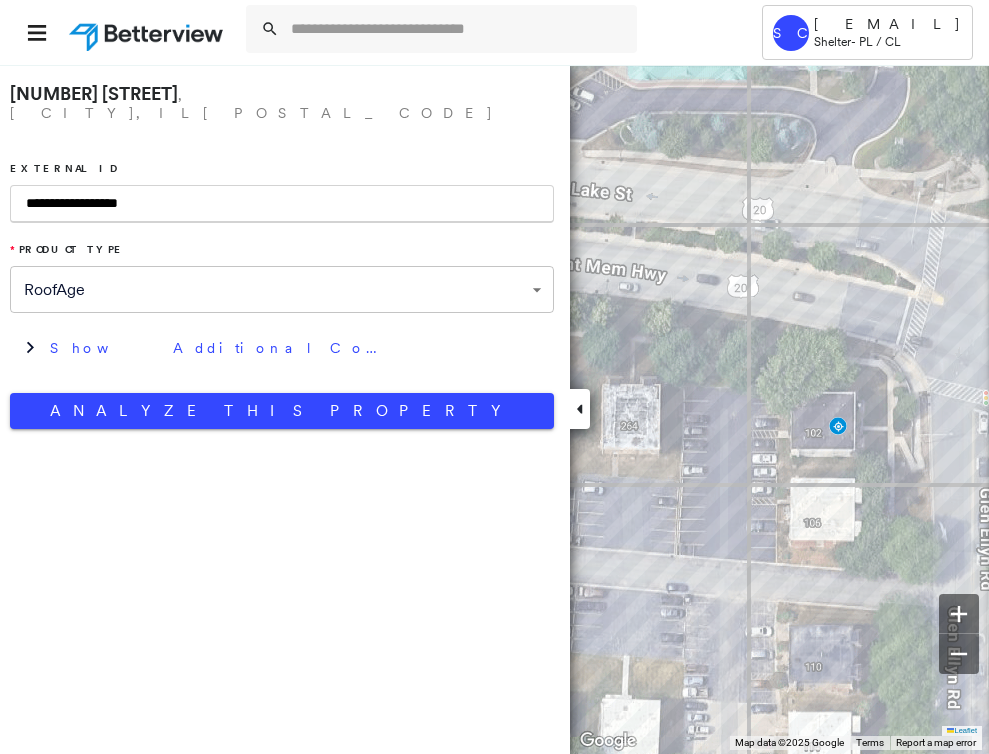 type on "**********" 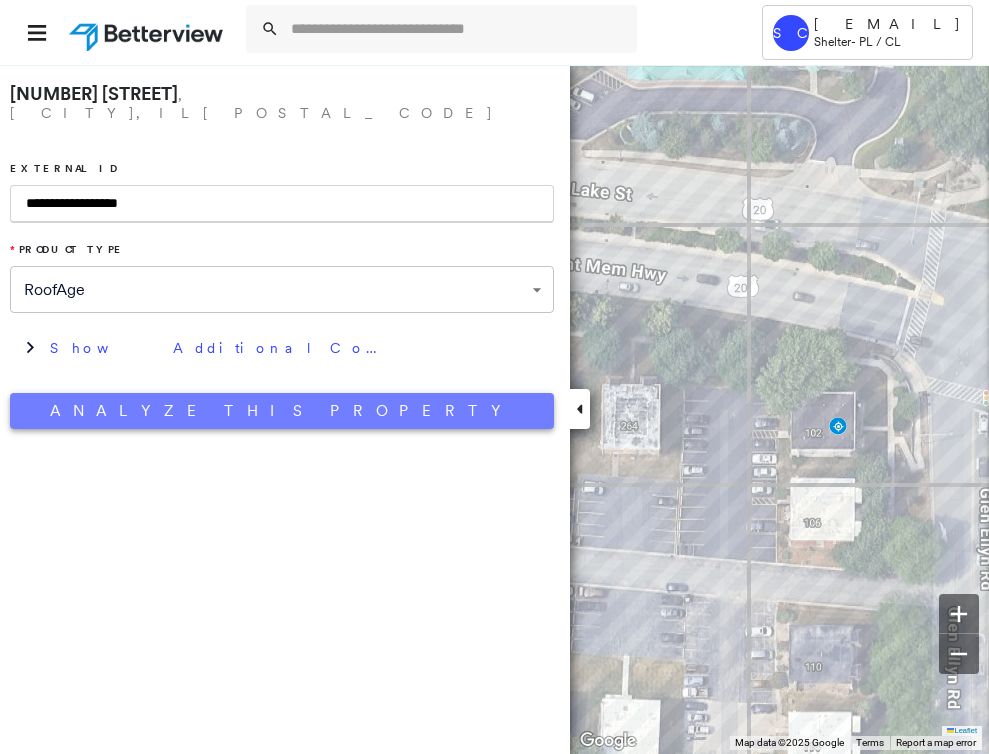 click on "Analyze This Property" at bounding box center (282, 411) 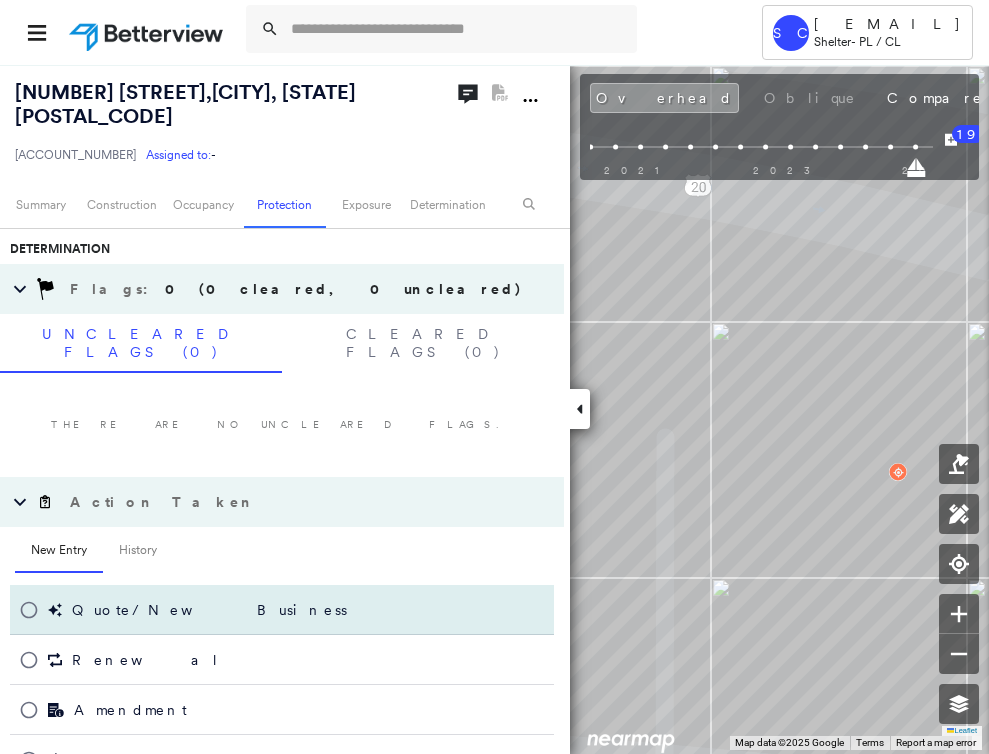 scroll, scrollTop: 468, scrollLeft: 0, axis: vertical 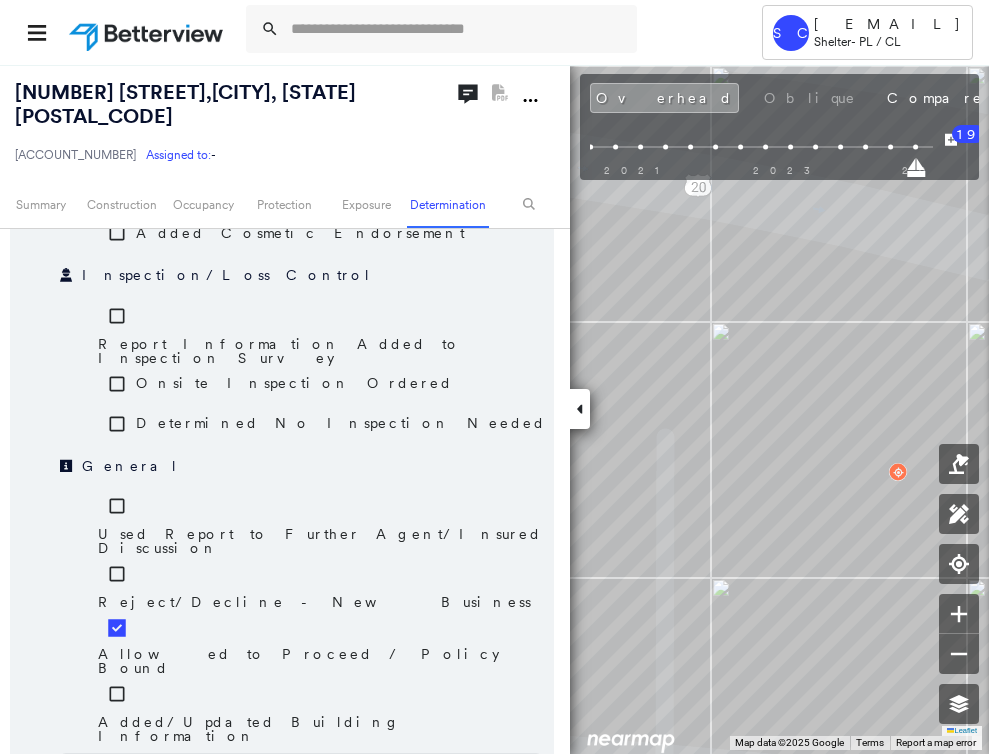 click on "Save" at bounding box center [447, 866] 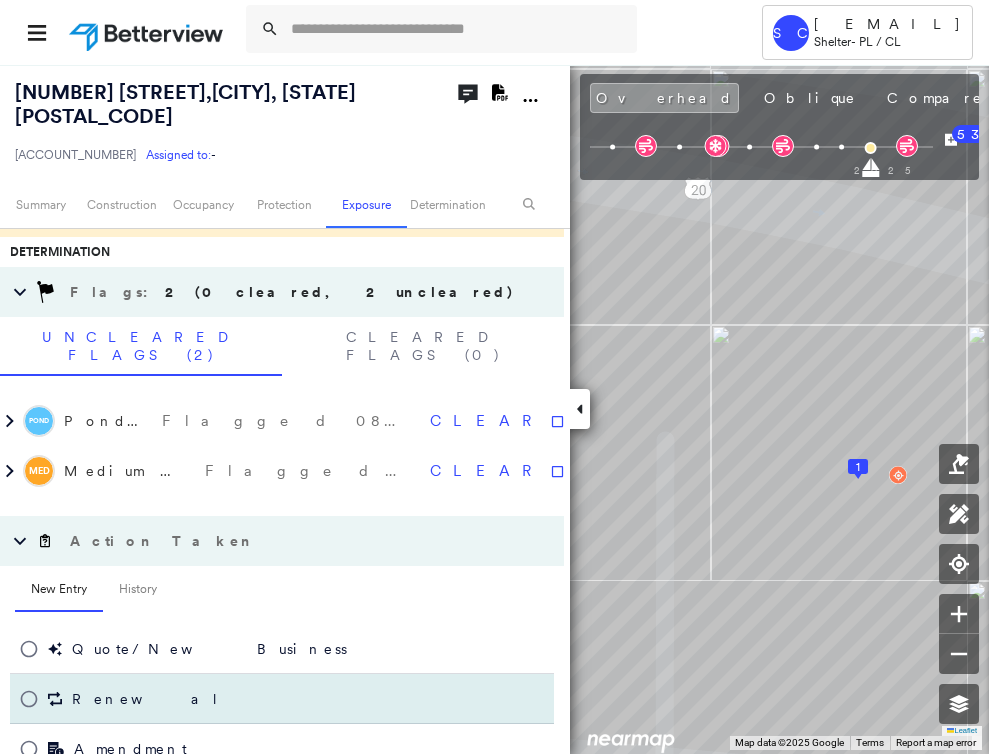 scroll, scrollTop: 1319, scrollLeft: 0, axis: vertical 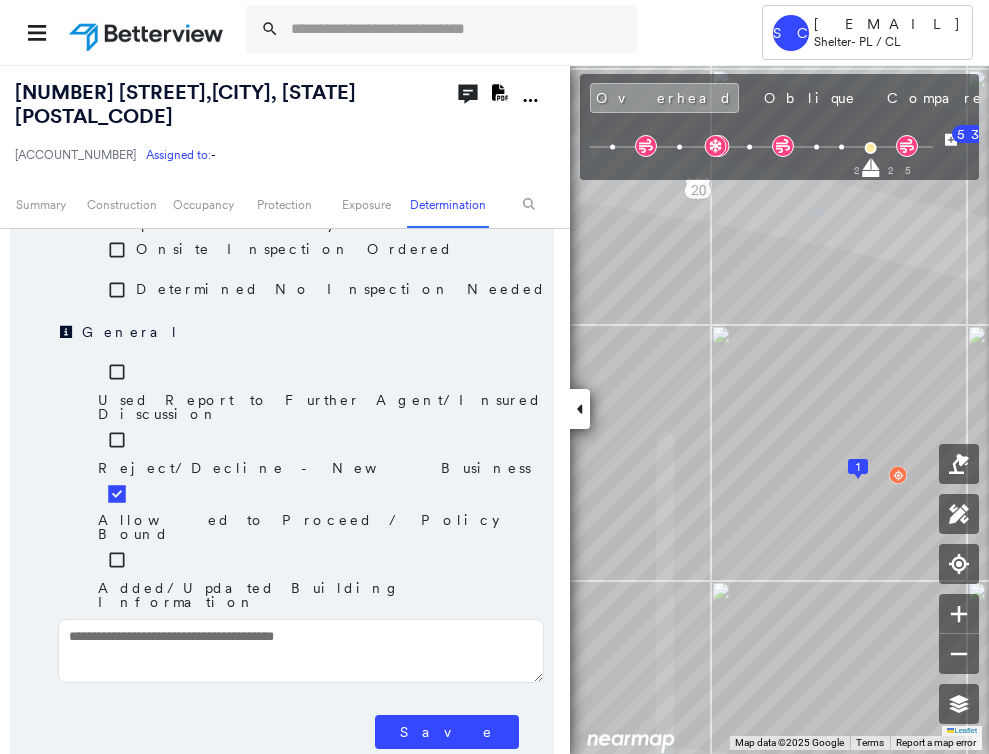 click on "Save" at bounding box center [447, 732] 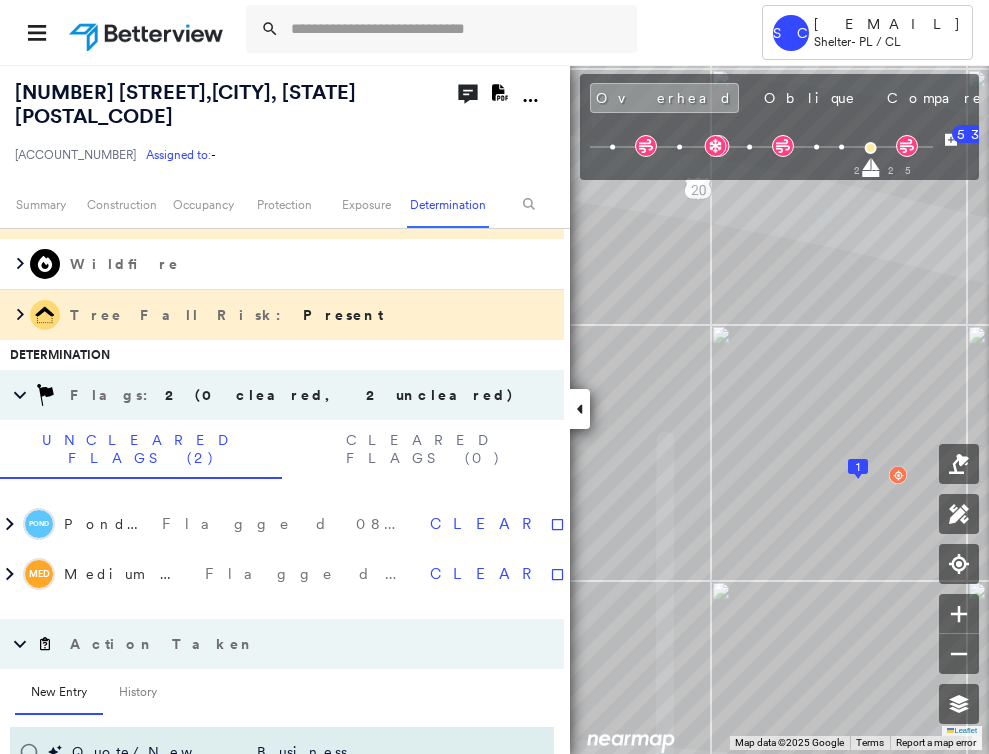 scroll, scrollTop: 1019, scrollLeft: 0, axis: vertical 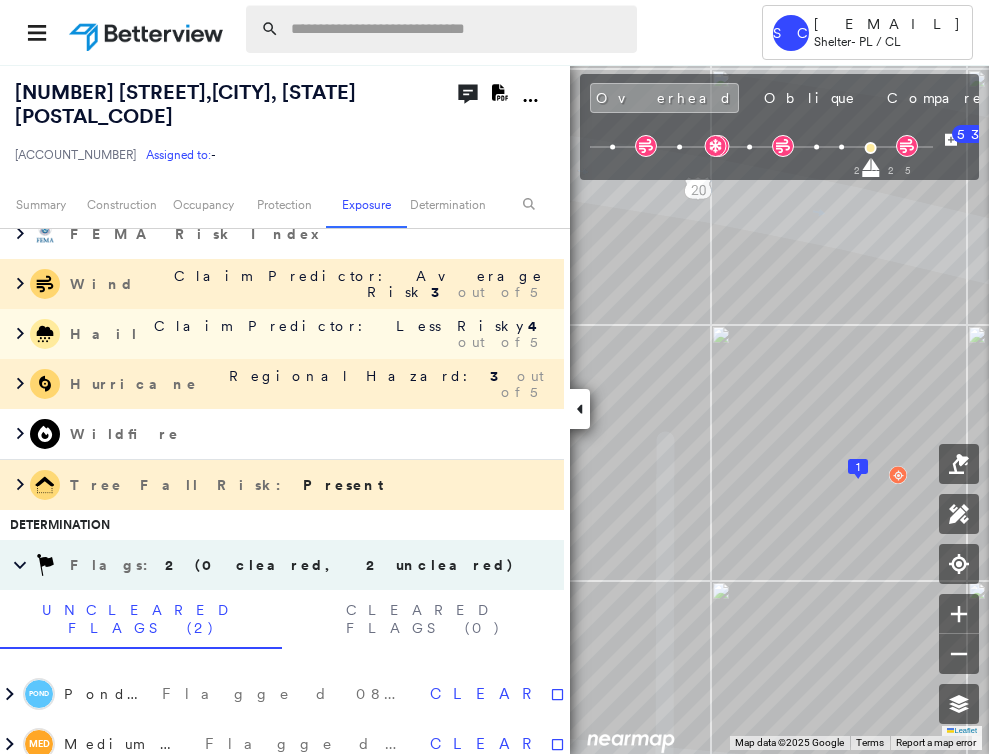 click at bounding box center (458, 29) 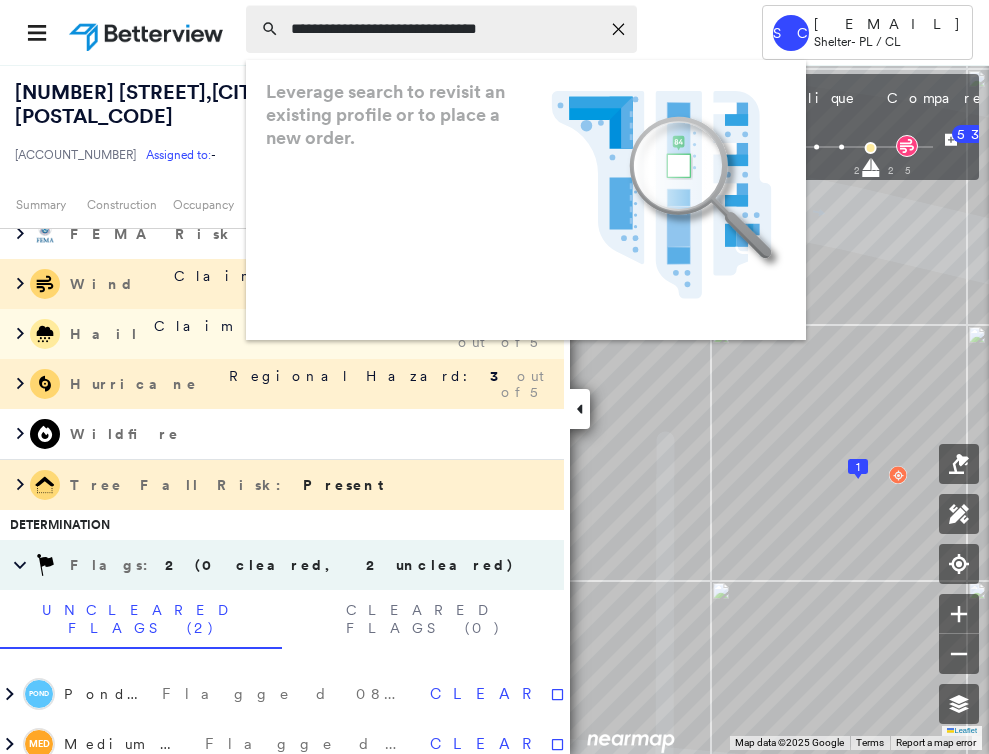 type on "**********" 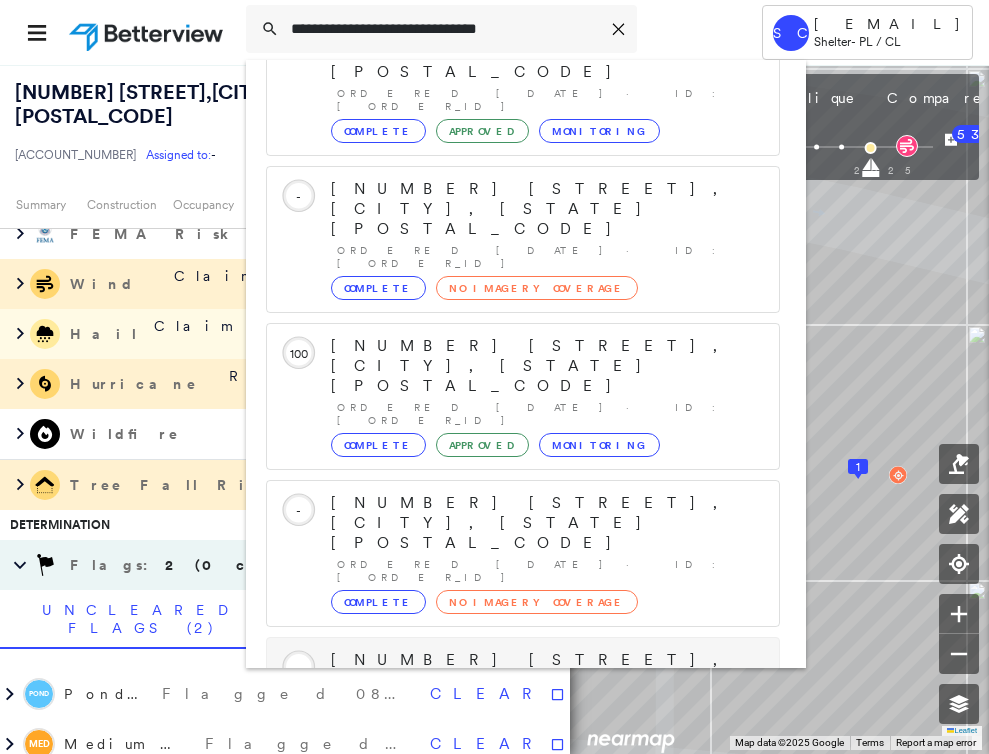 scroll, scrollTop: 213, scrollLeft: 0, axis: vertical 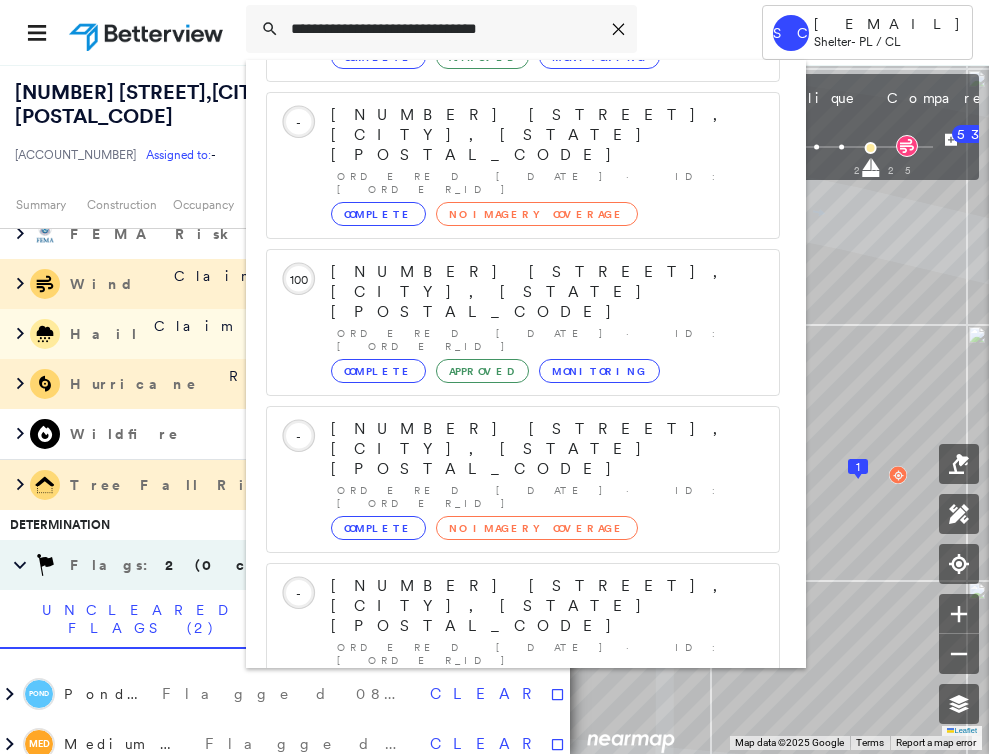click on "[NUMBER] [STREET], [CITY], [STATE] [POSTAL_CODE]" at bounding box center (501, 898) 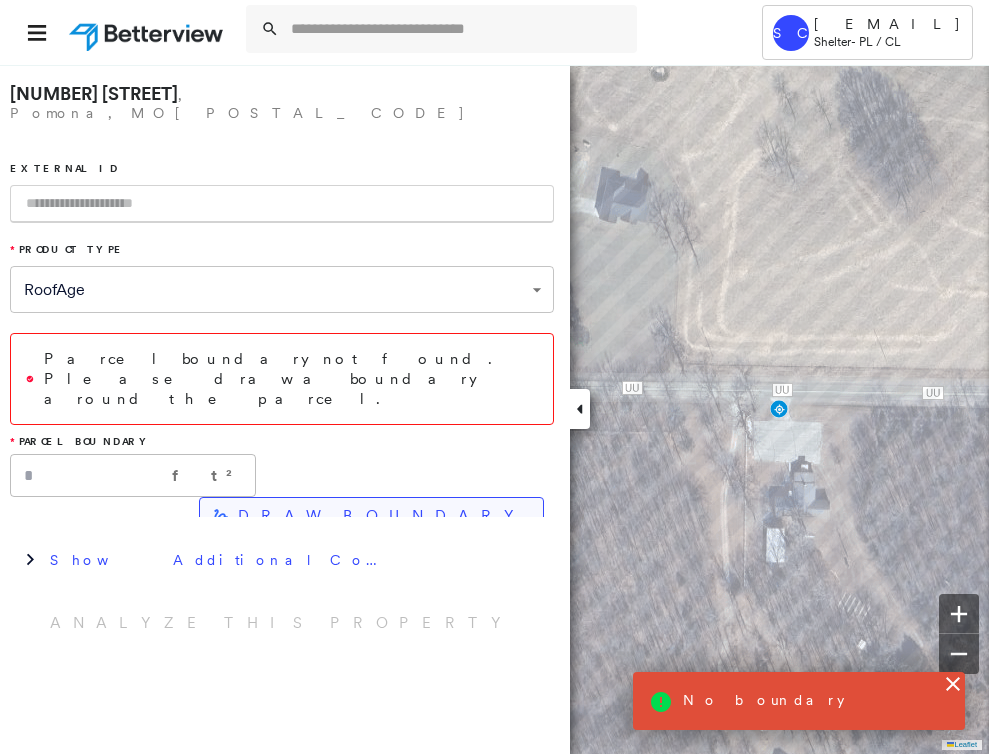 click on "DRAW BOUNDARY" at bounding box center (382, 516) 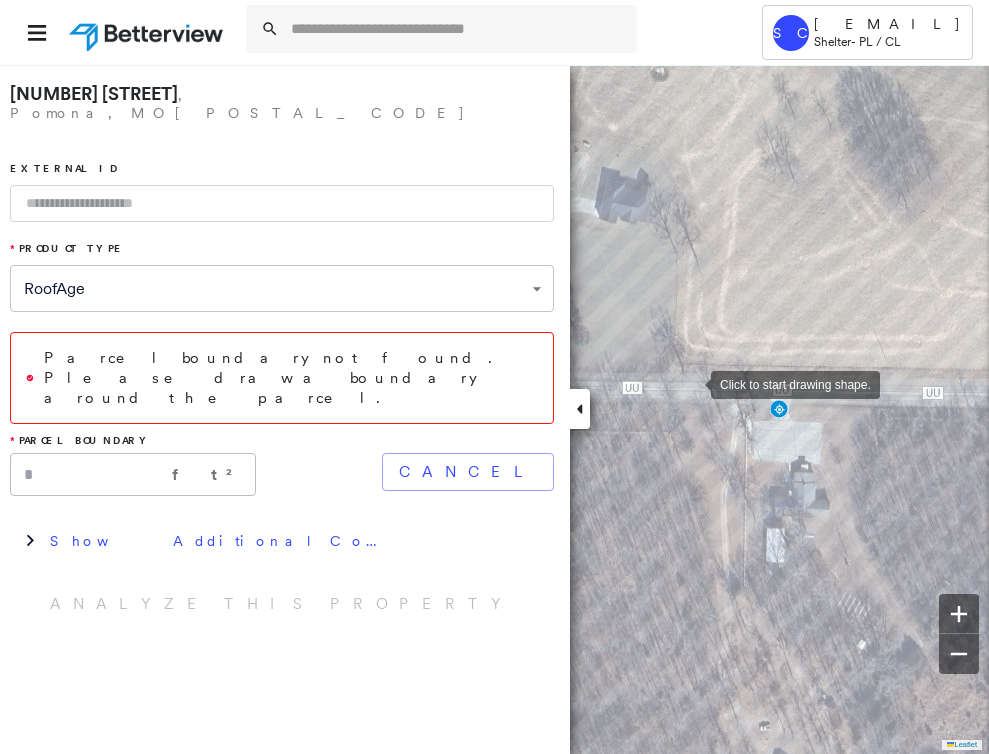 drag, startPoint x: 691, startPoint y: 383, endPoint x: 691, endPoint y: 418, distance: 35 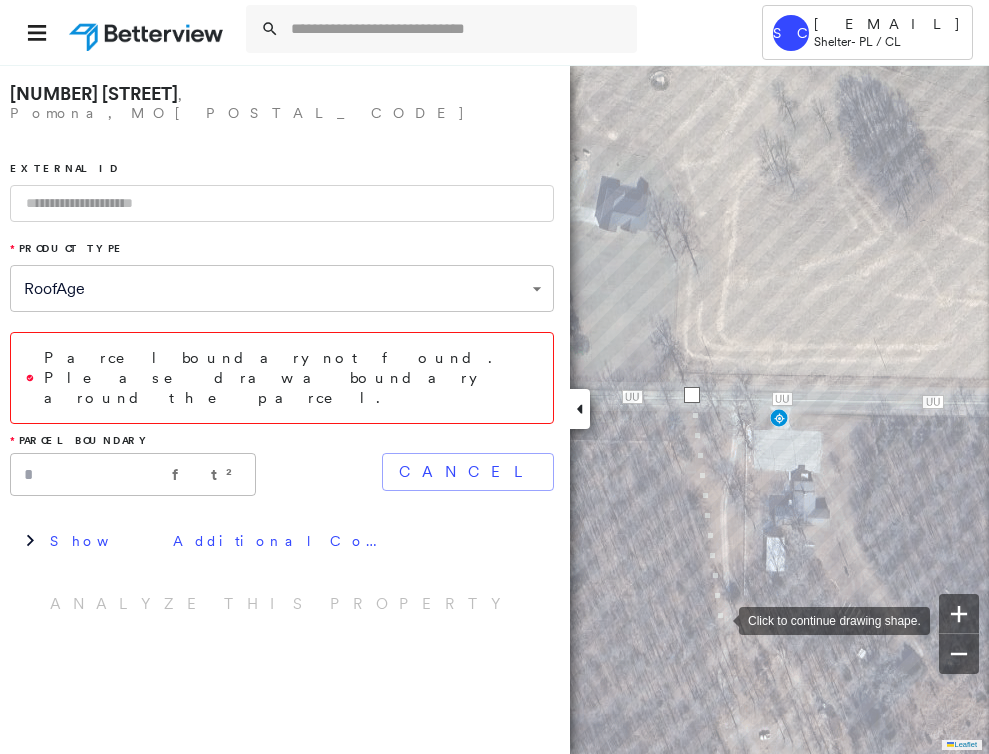 click at bounding box center [719, 619] 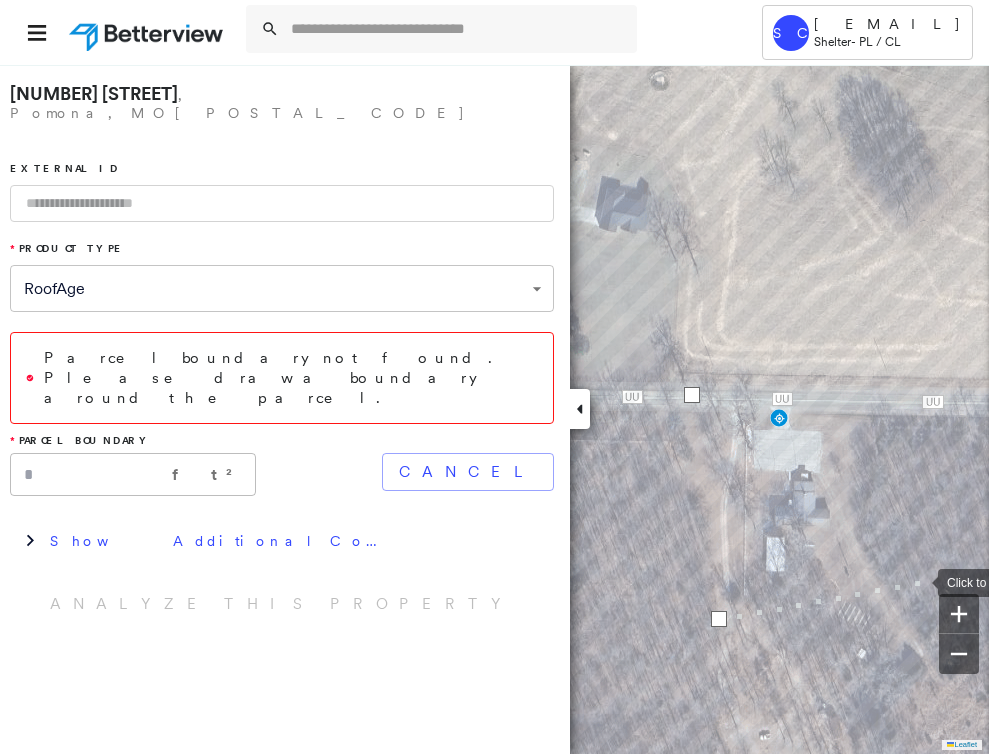drag, startPoint x: 918, startPoint y: 581, endPoint x: 915, endPoint y: 451, distance: 130.0346 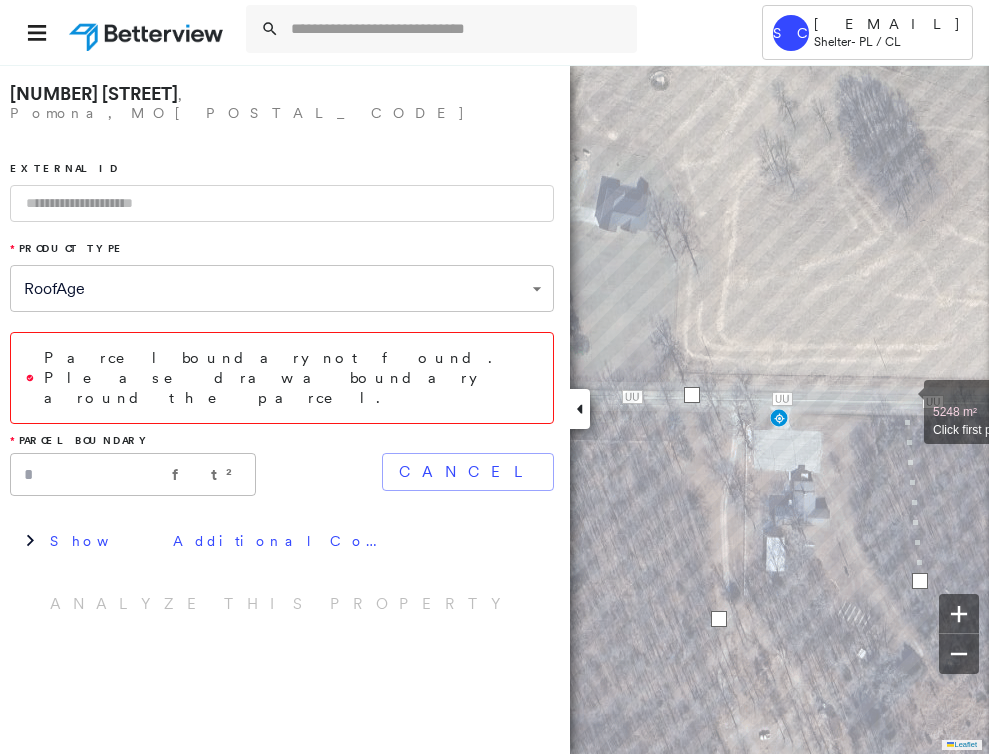 click at bounding box center [904, 401] 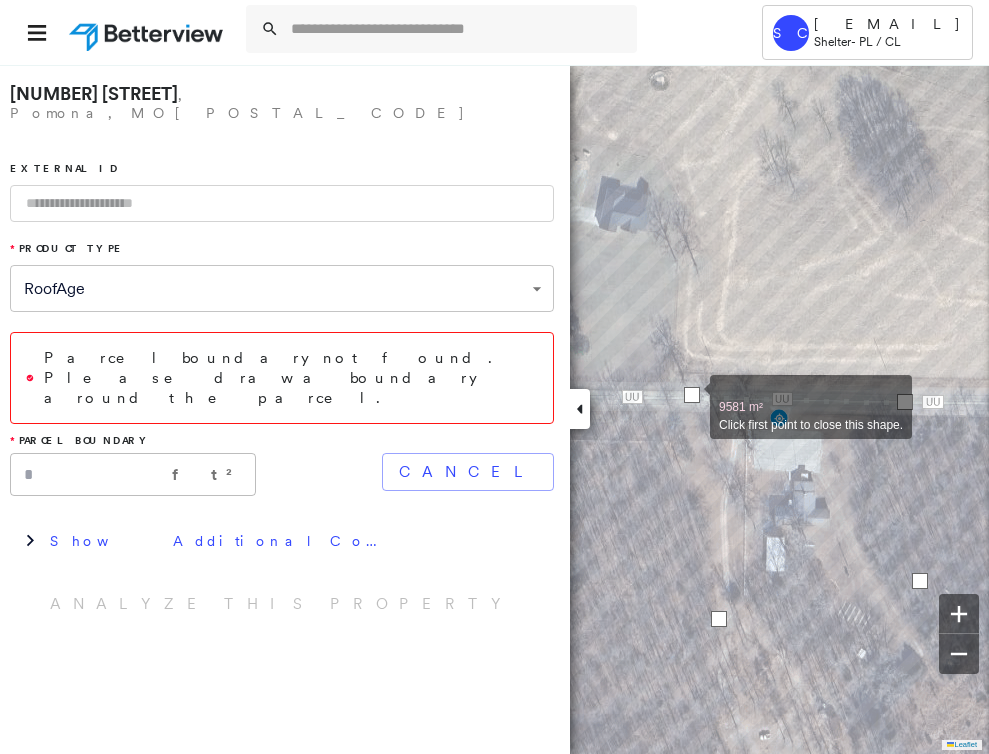 click at bounding box center [692, 395] 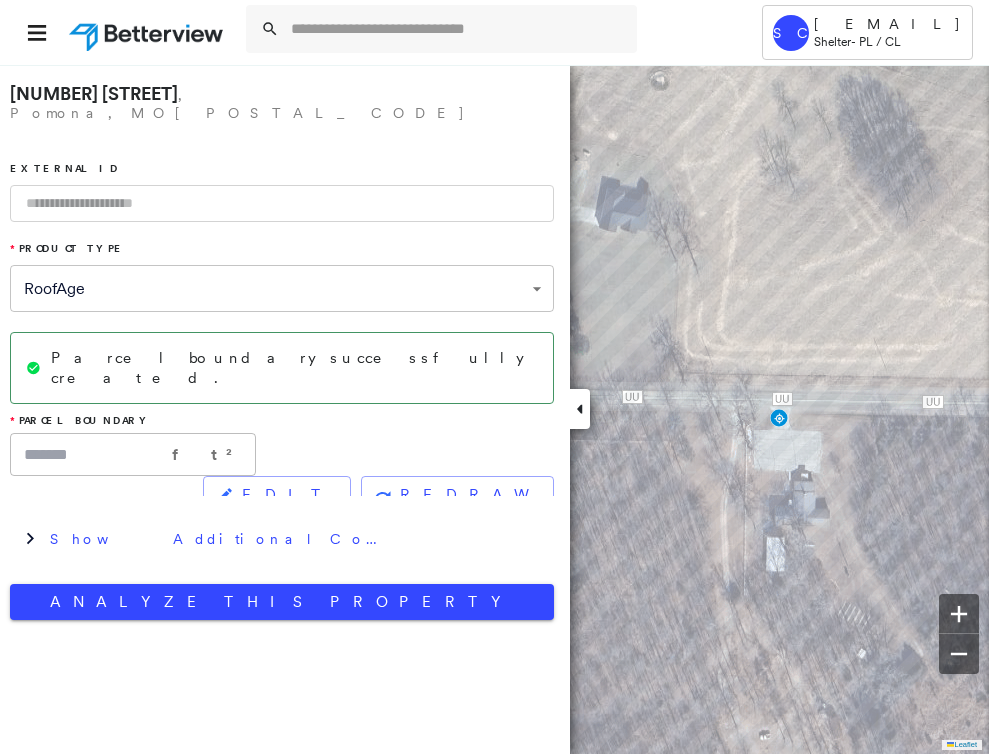 click at bounding box center (282, 203) 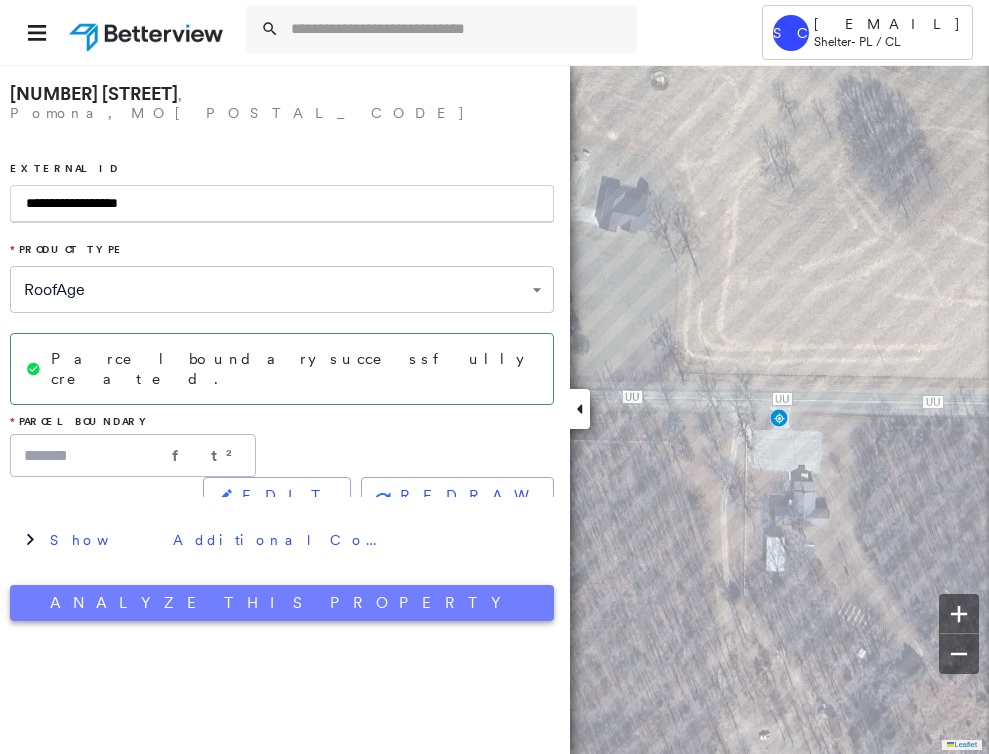 type on "**********" 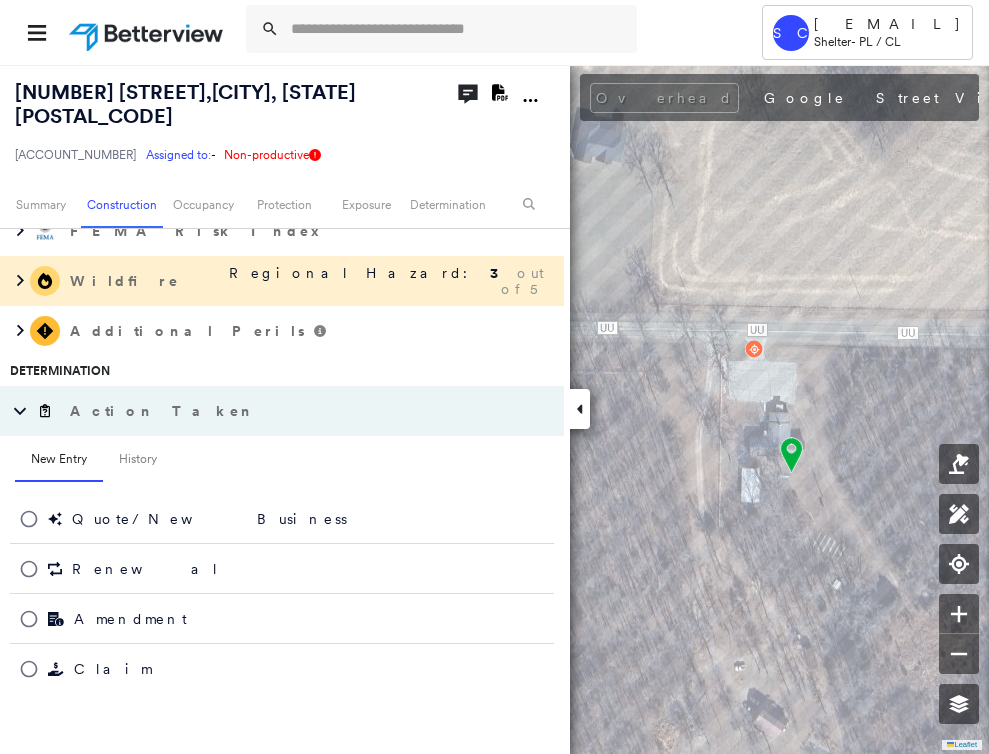 scroll, scrollTop: 618, scrollLeft: 0, axis: vertical 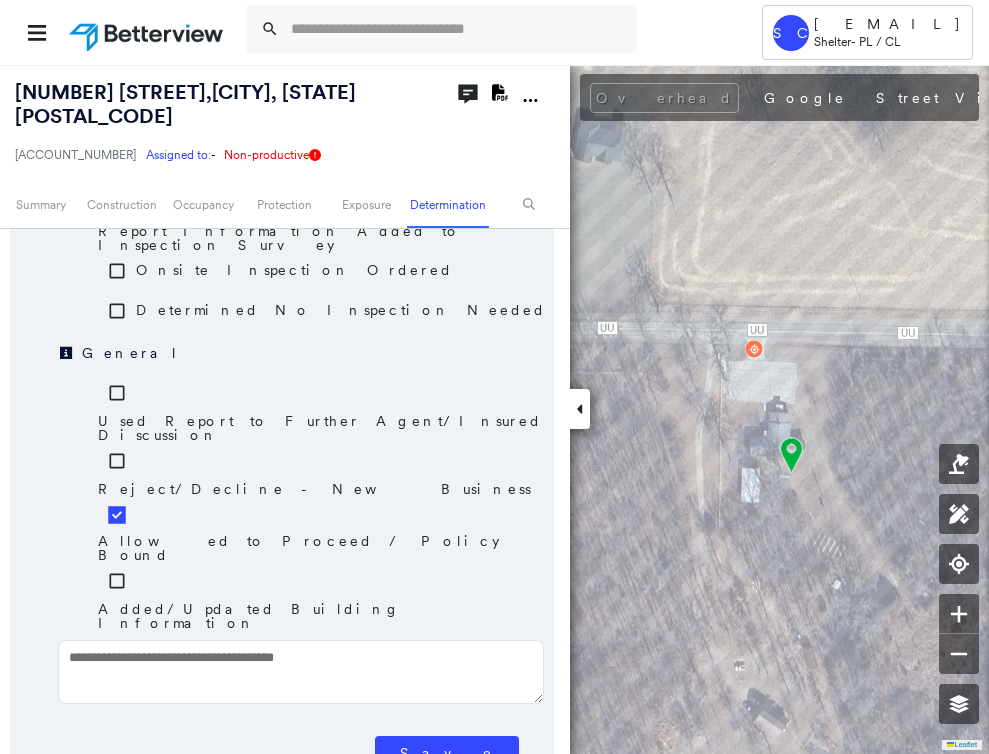 click on "Save" at bounding box center (447, 753) 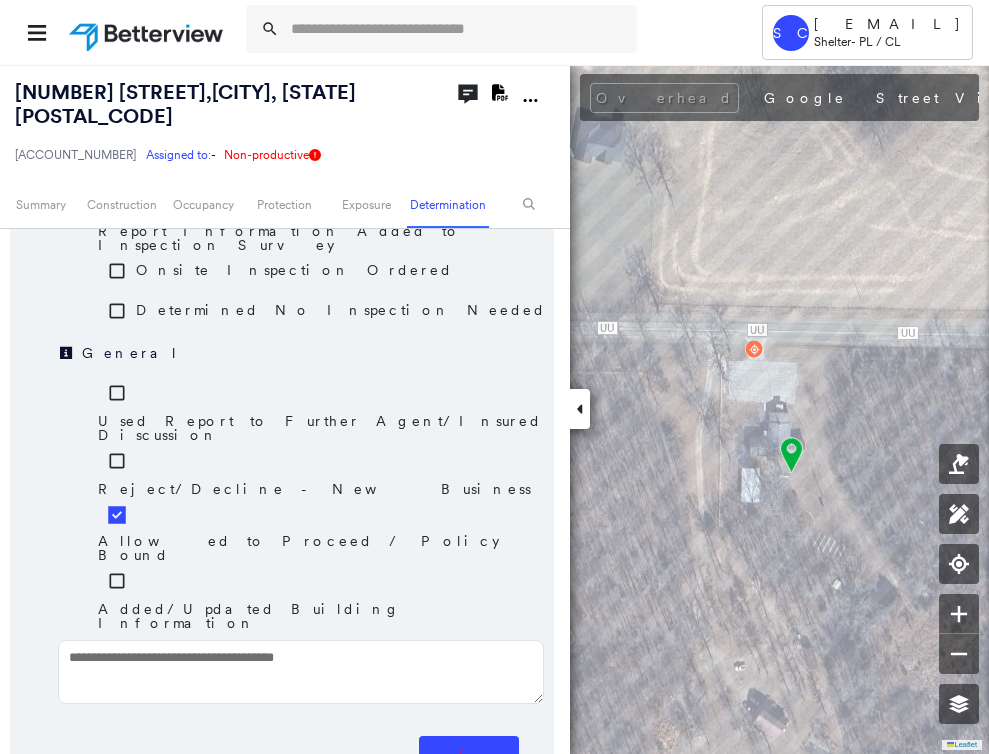 scroll, scrollTop: 618, scrollLeft: 0, axis: vertical 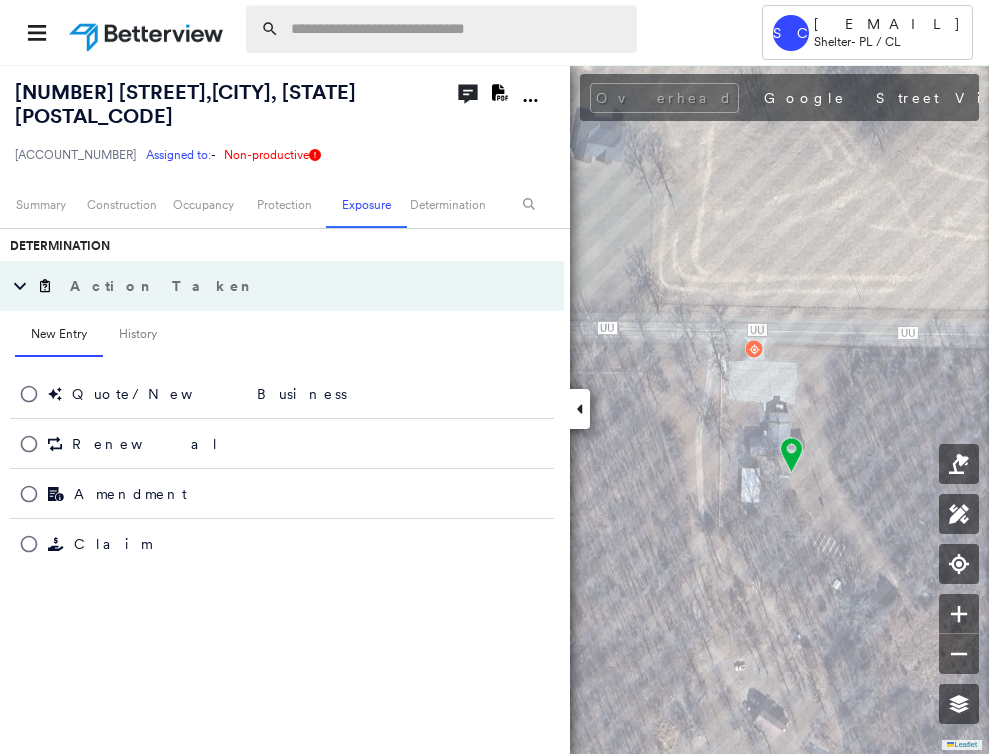 click at bounding box center (458, 29) 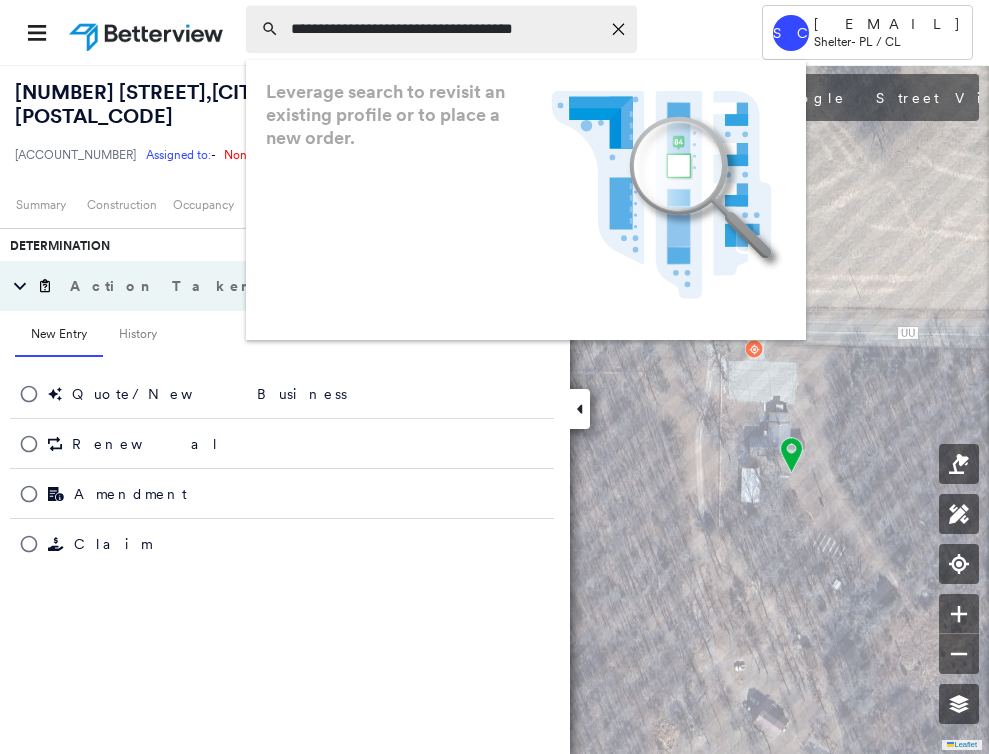 type on "**********" 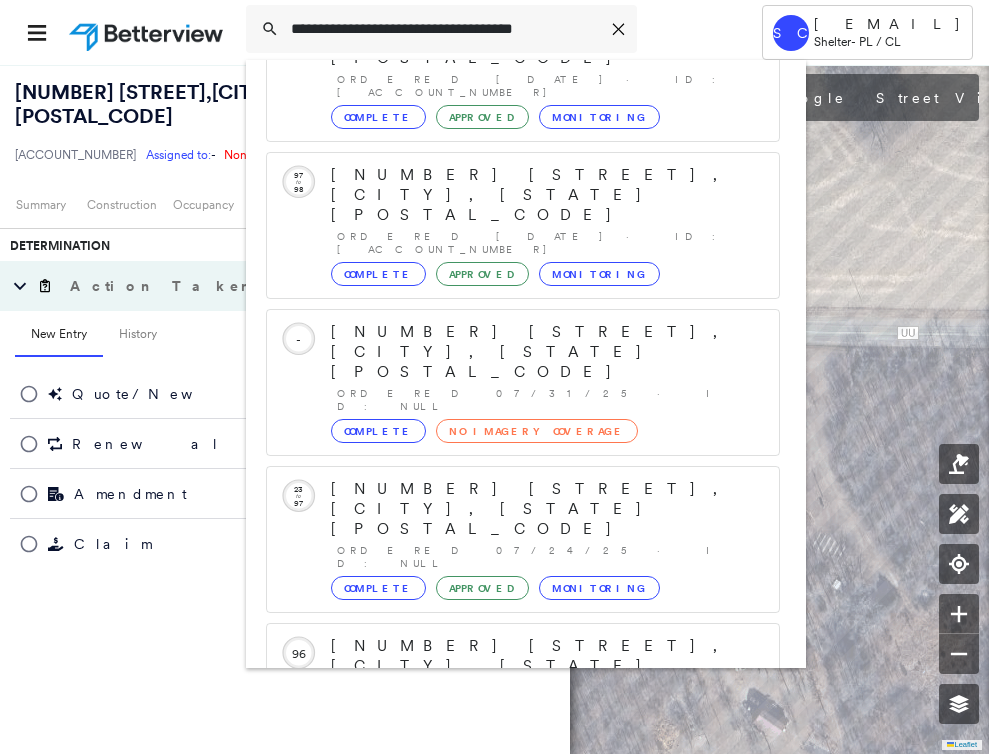 scroll, scrollTop: 213, scrollLeft: 0, axis: vertical 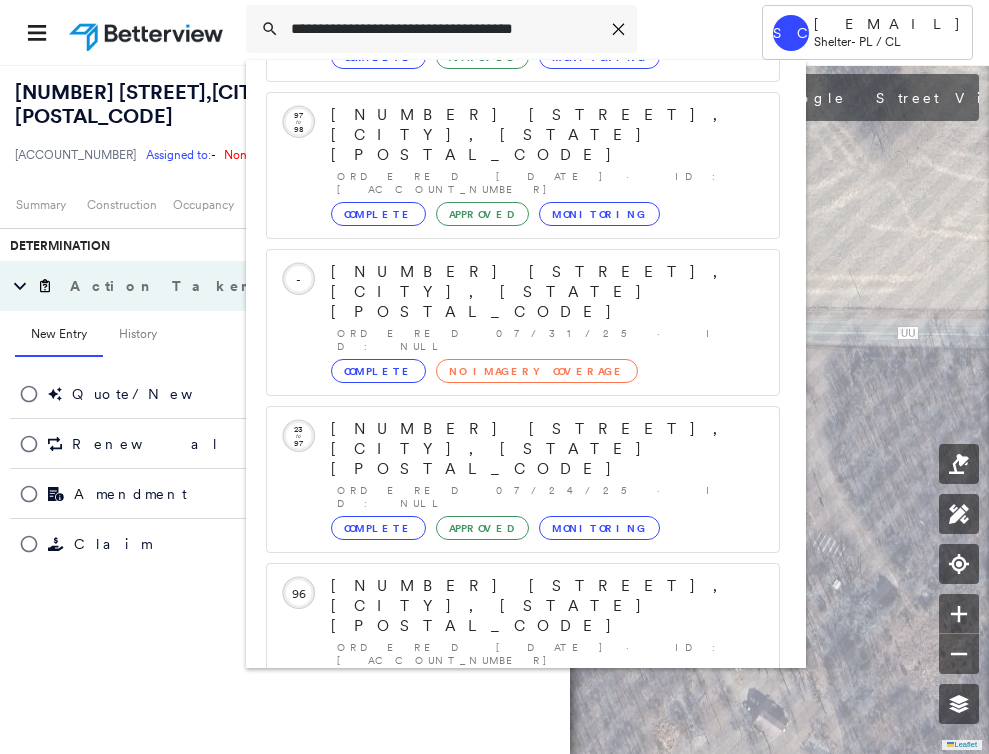 click on "[NUMBER] [STREET], [CITY], [STATE], [COUNTRY] Group Created with Sketch." at bounding box center (501, 908) 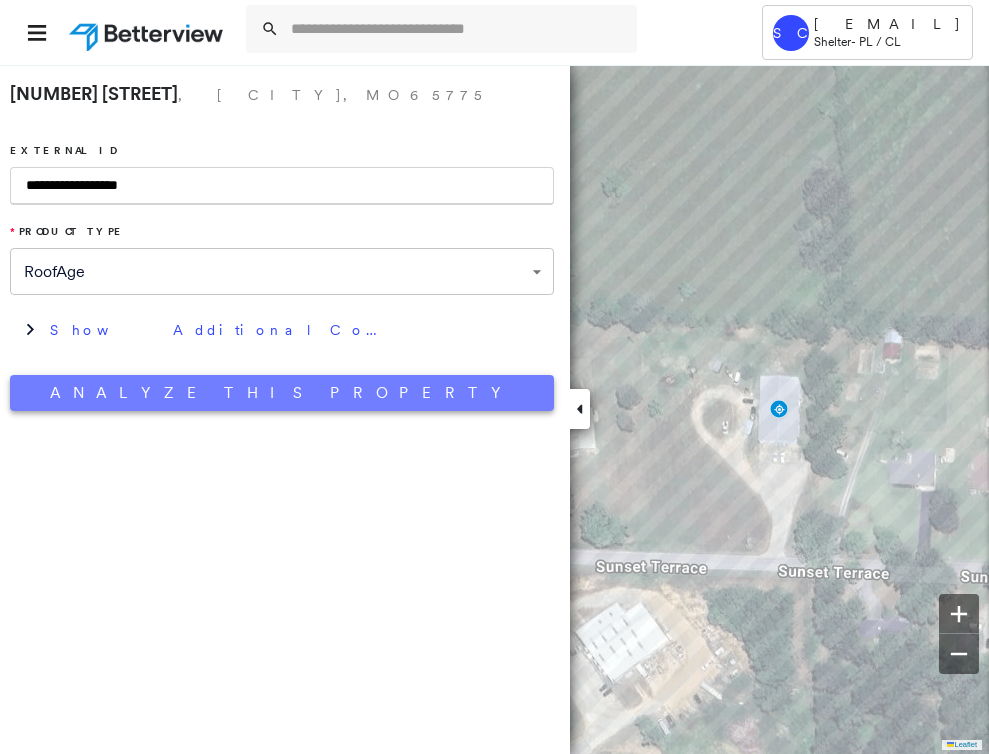 type on "**********" 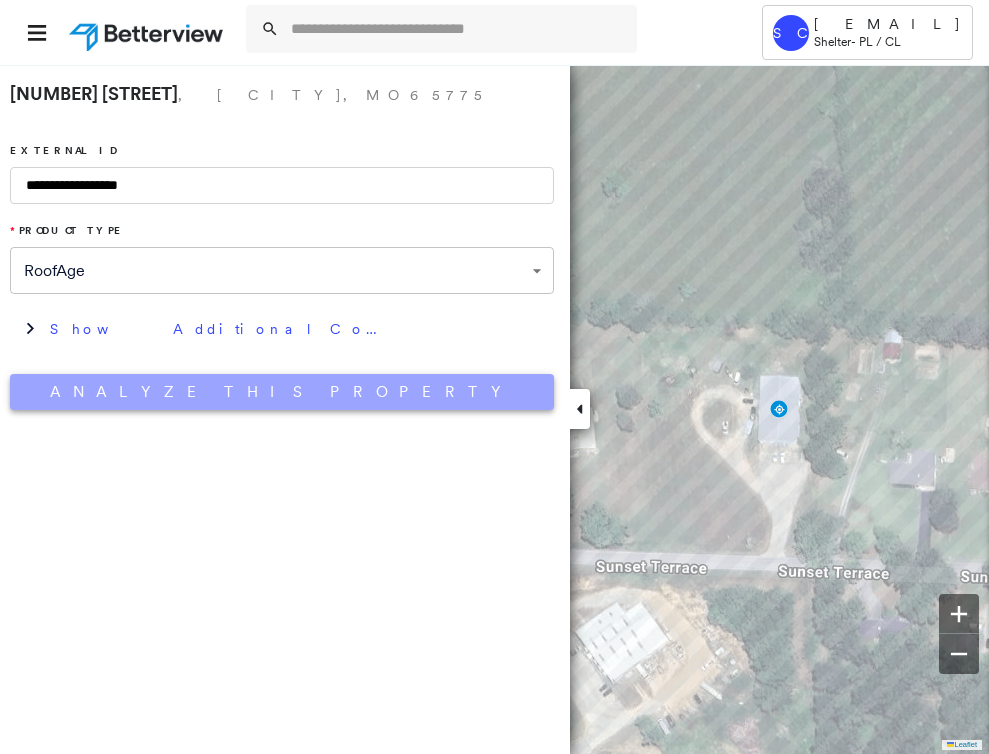 click on "Analyze This Property" at bounding box center (282, 392) 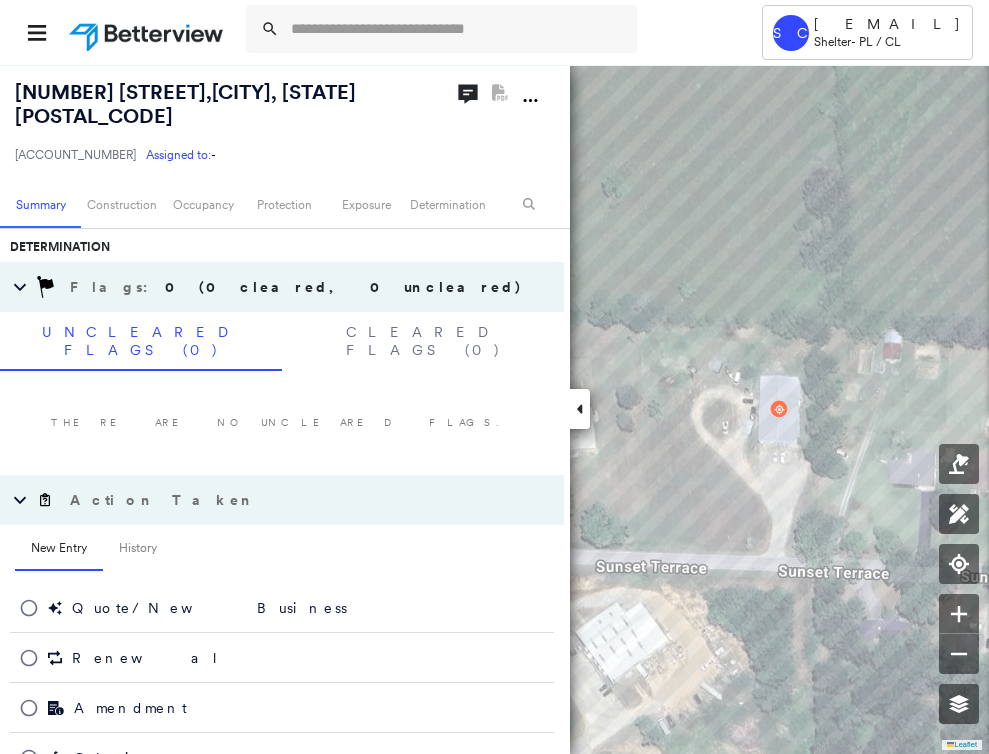 scroll, scrollTop: 468, scrollLeft: 0, axis: vertical 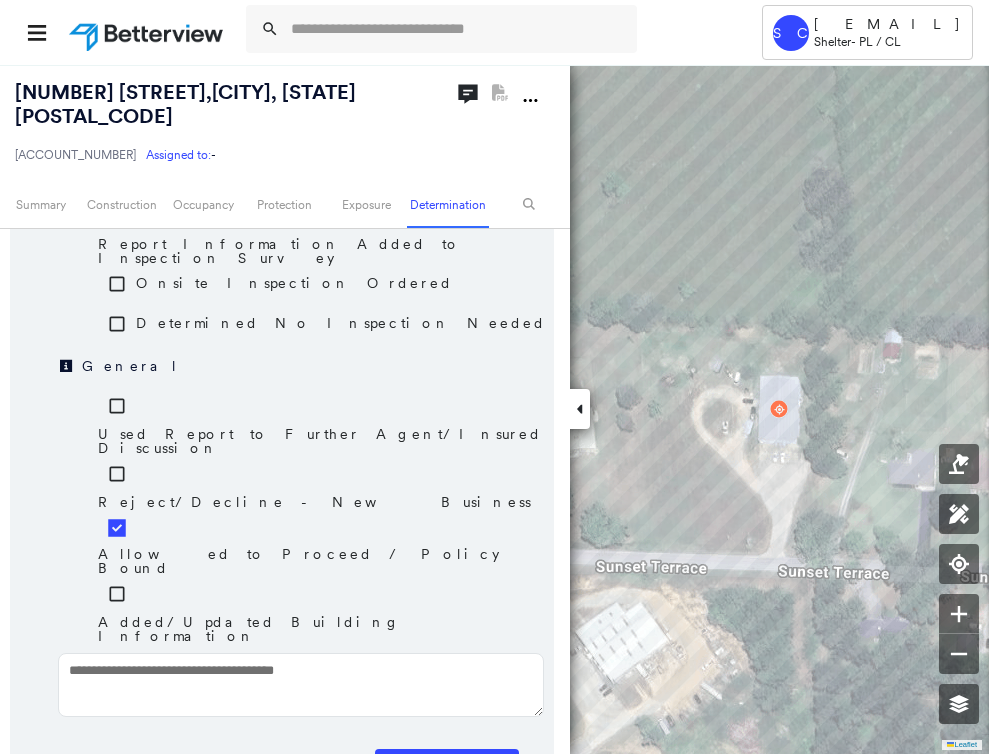 click on "Save" at bounding box center [447, 766] 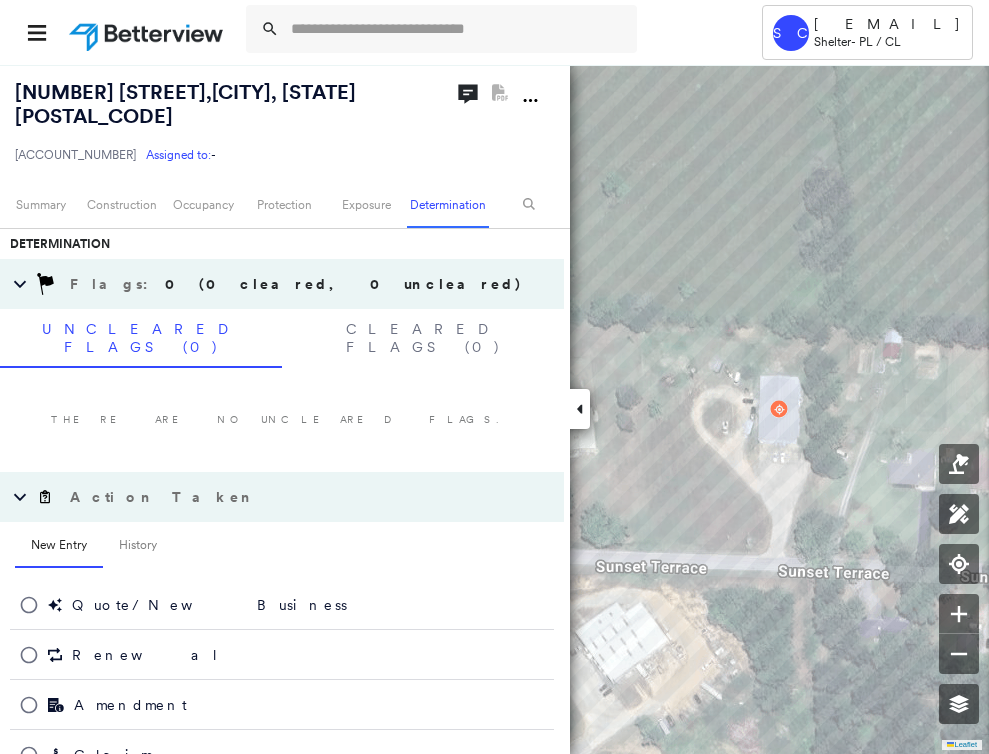 scroll, scrollTop: 468, scrollLeft: 0, axis: vertical 